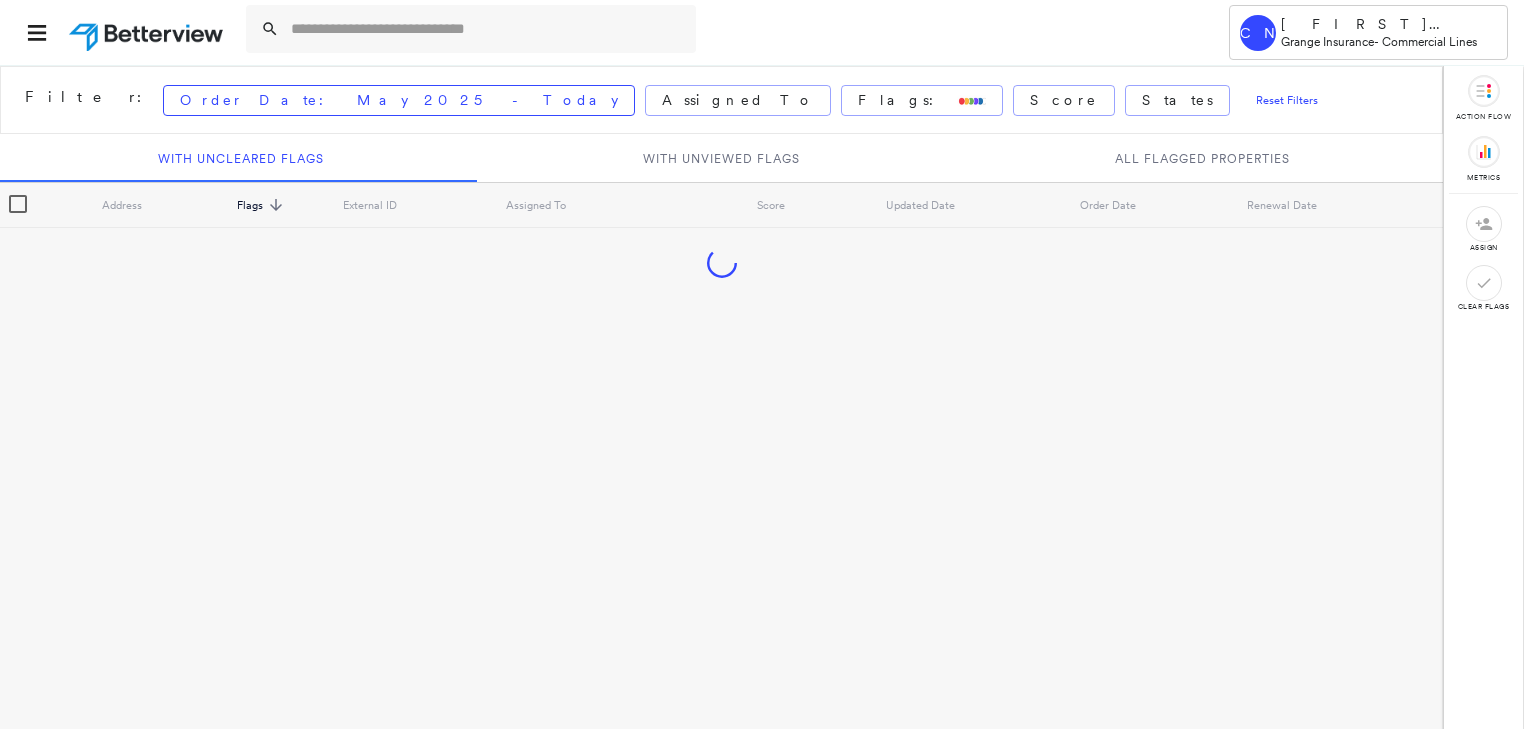 scroll, scrollTop: 0, scrollLeft: 0, axis: both 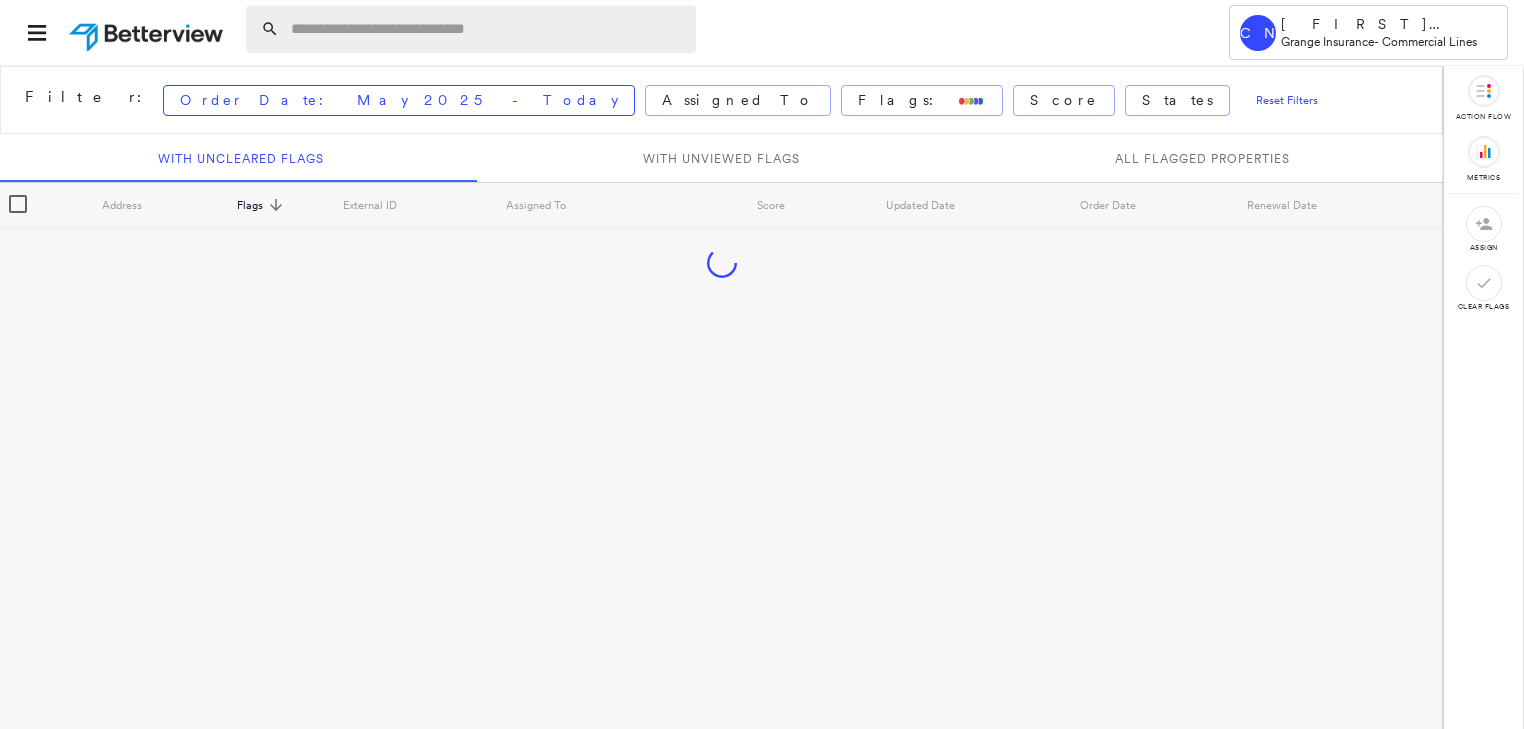 click at bounding box center [487, 29] 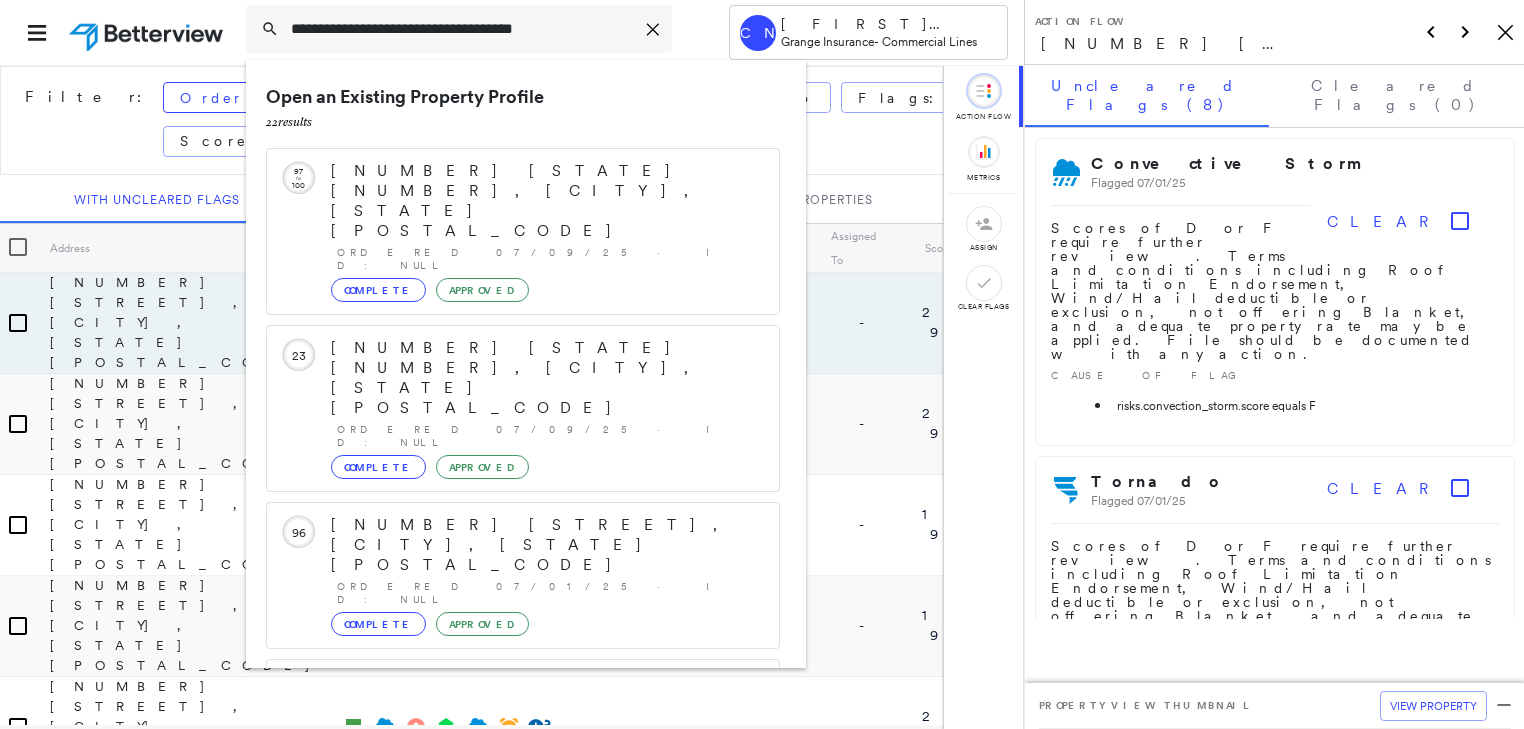 scroll, scrollTop: 343, scrollLeft: 0, axis: vertical 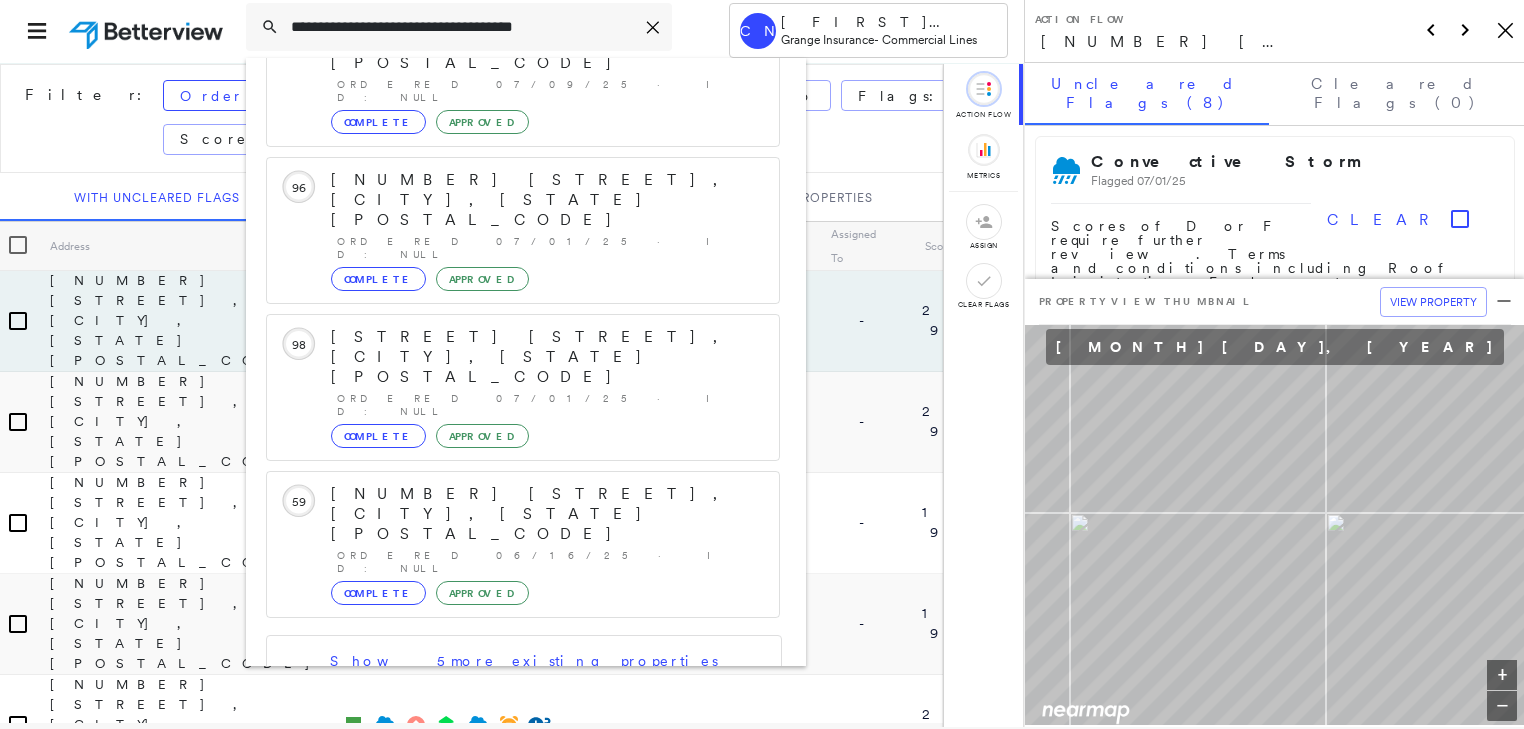type on "**********" 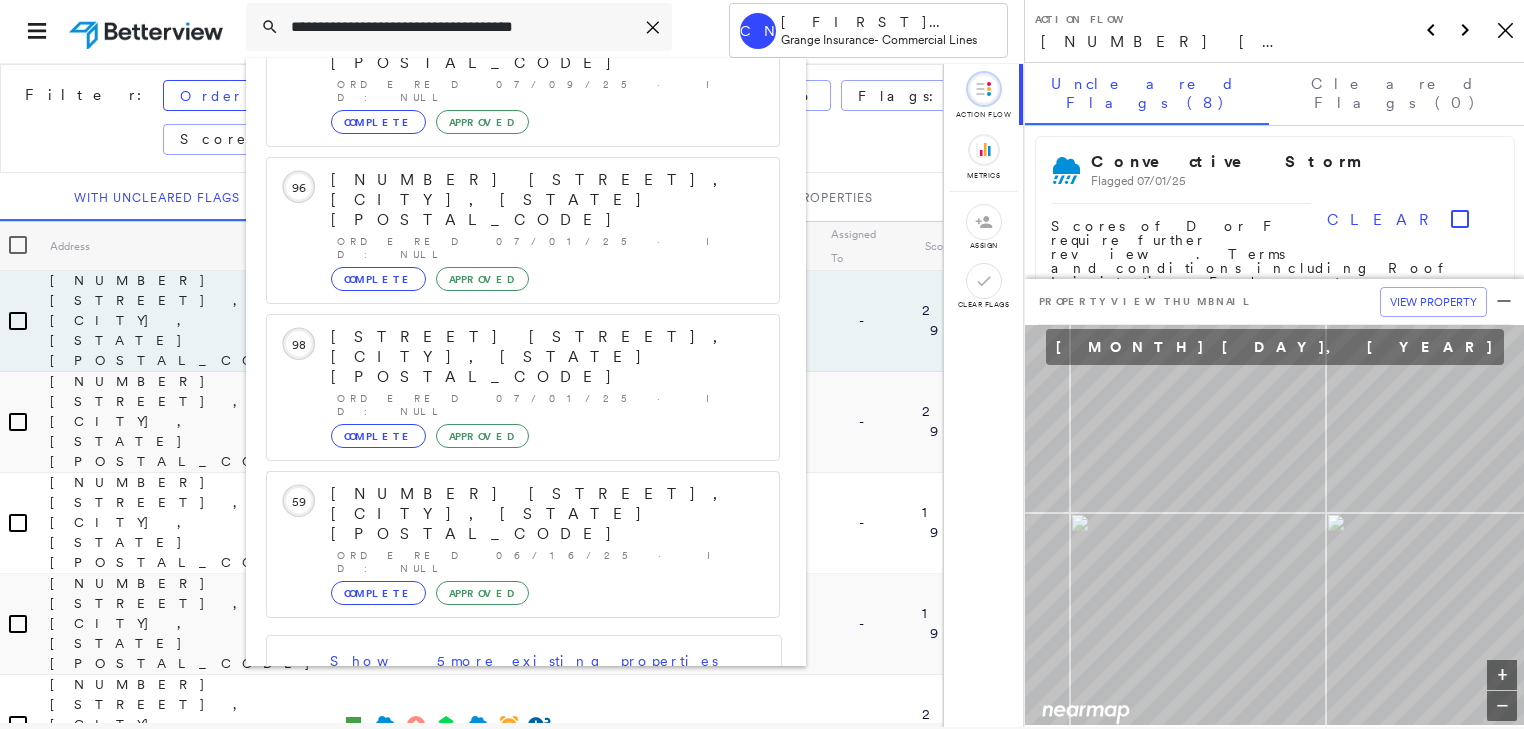 click on "[NUMBER] [STREET], [CITY], [STATE], [COUNTRY]" at bounding box center [501, 851] 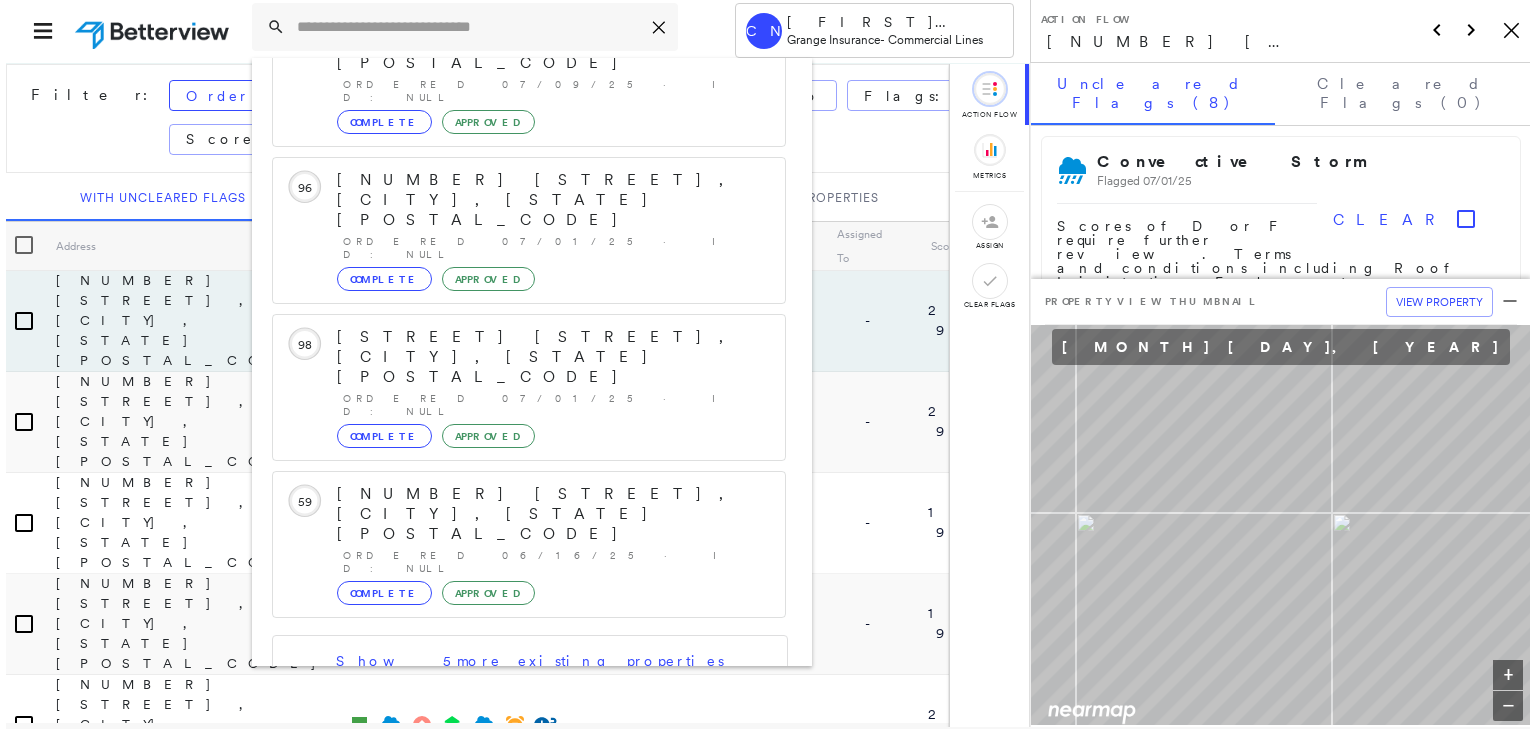 scroll, scrollTop: 0, scrollLeft: 0, axis: both 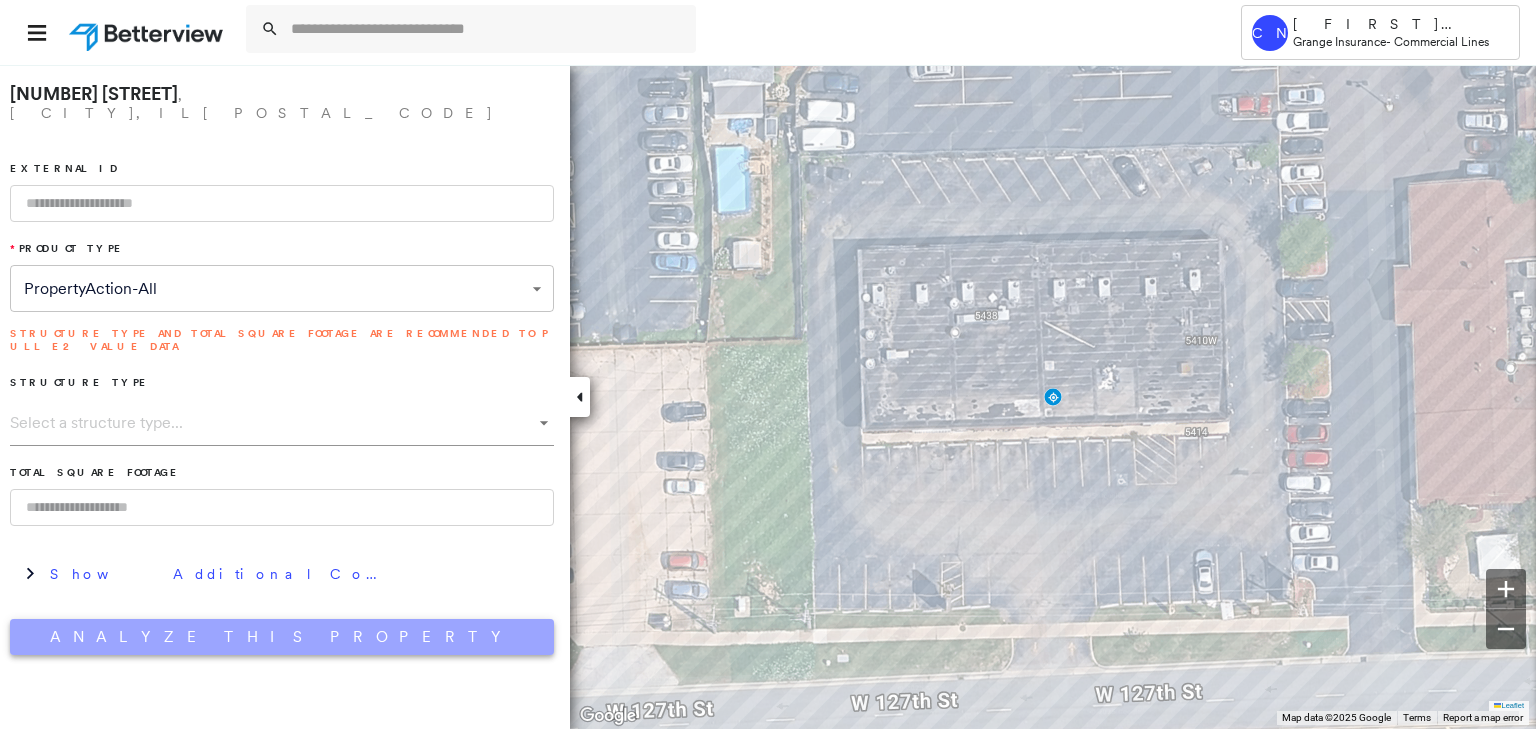 click on "Analyze This Property" at bounding box center [282, 637] 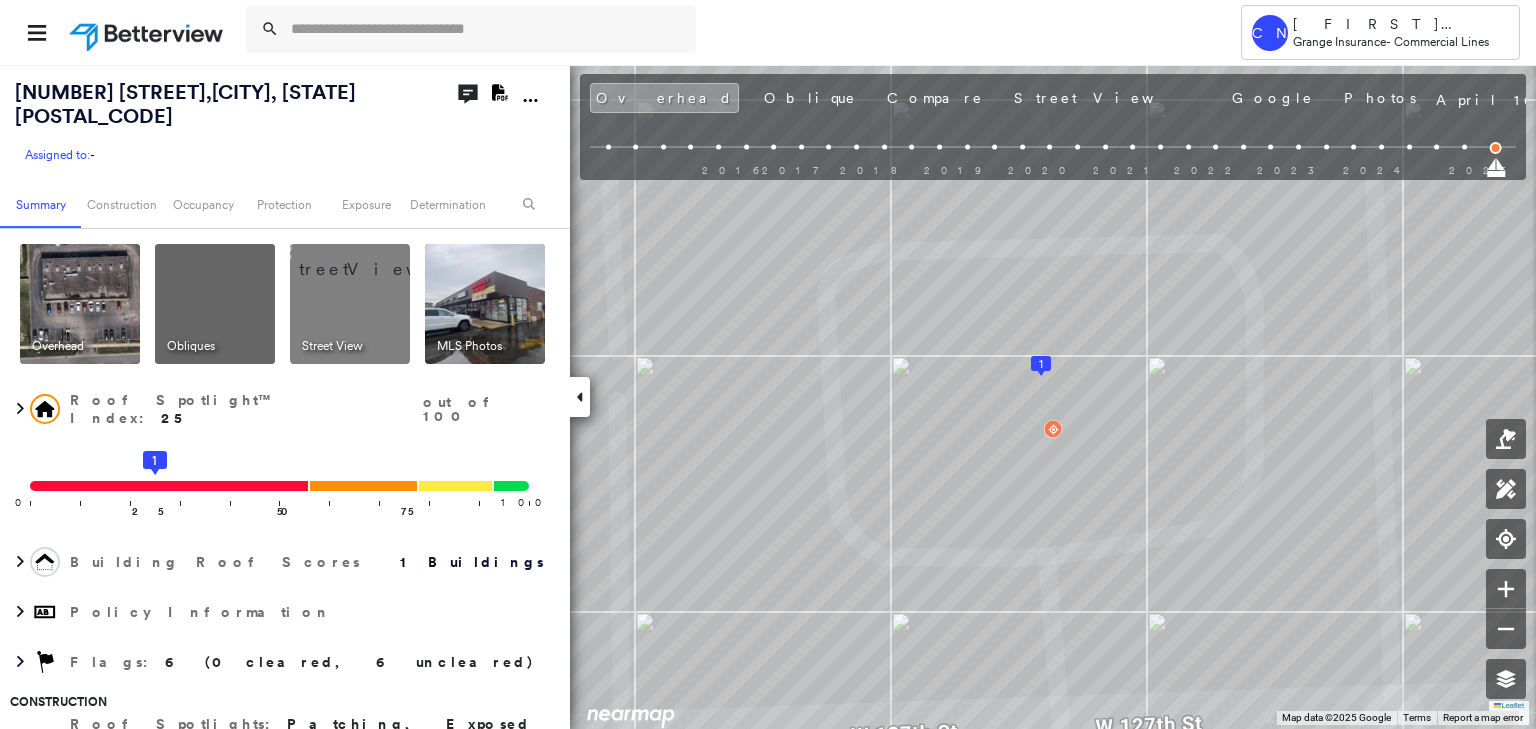 click 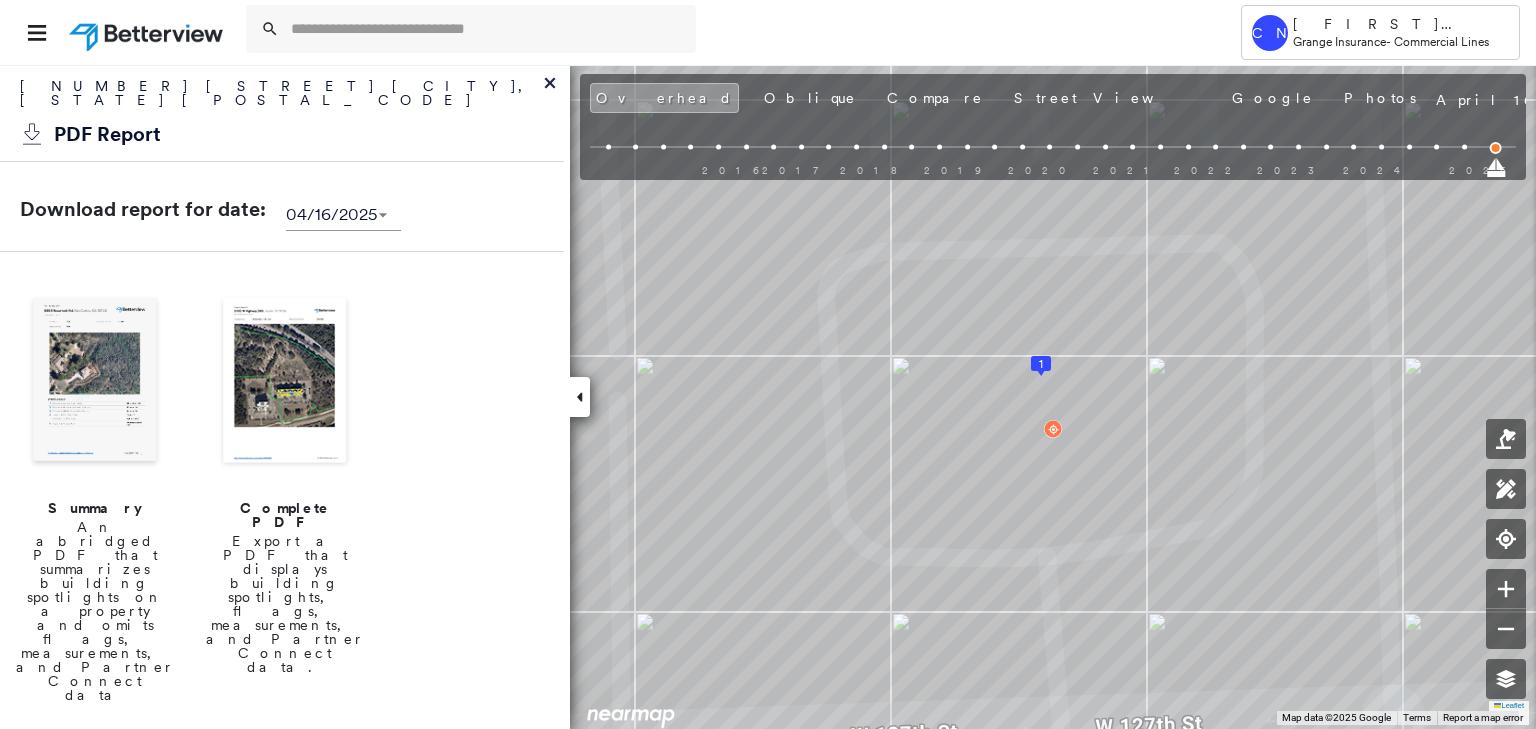 click at bounding box center [285, 382] 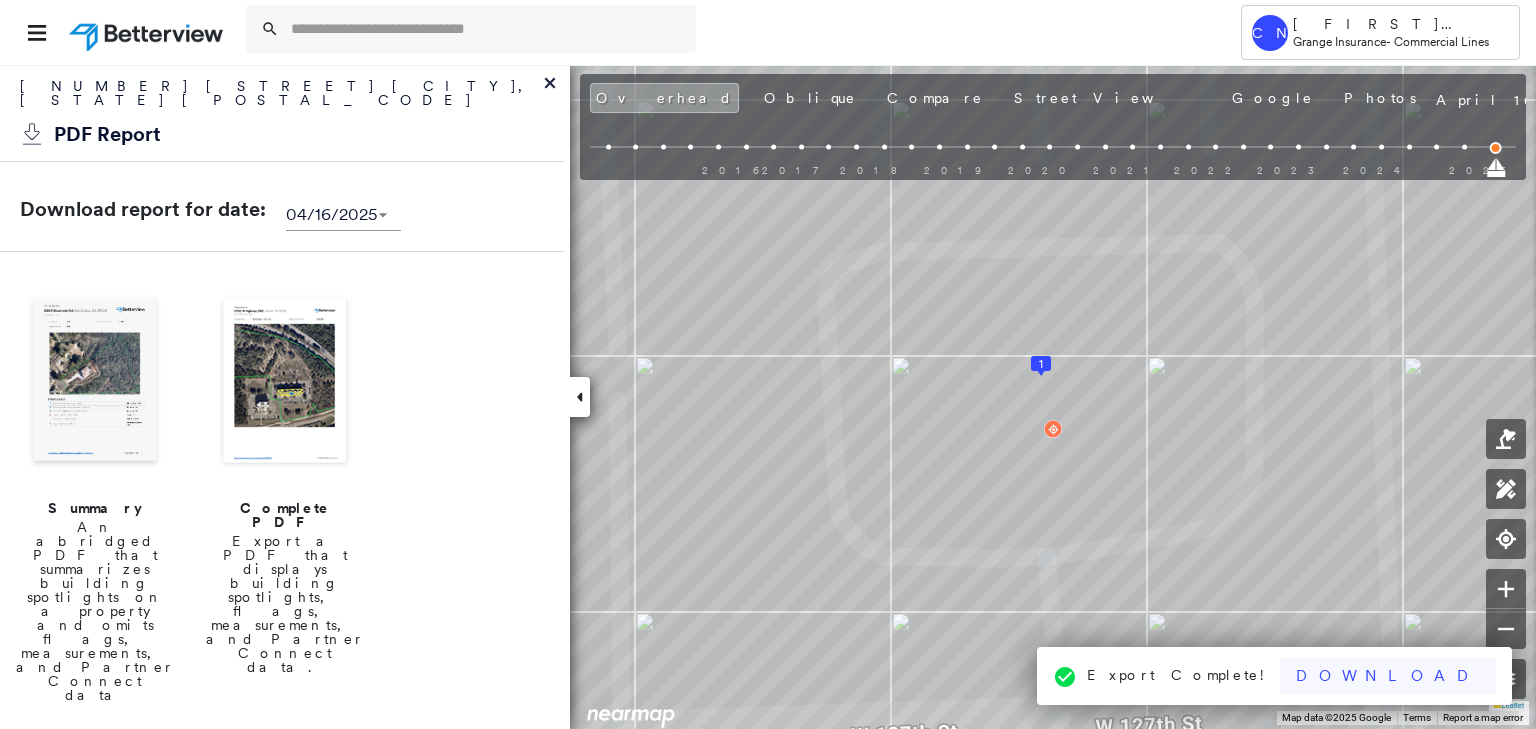 click on "Download" at bounding box center [1388, 676] 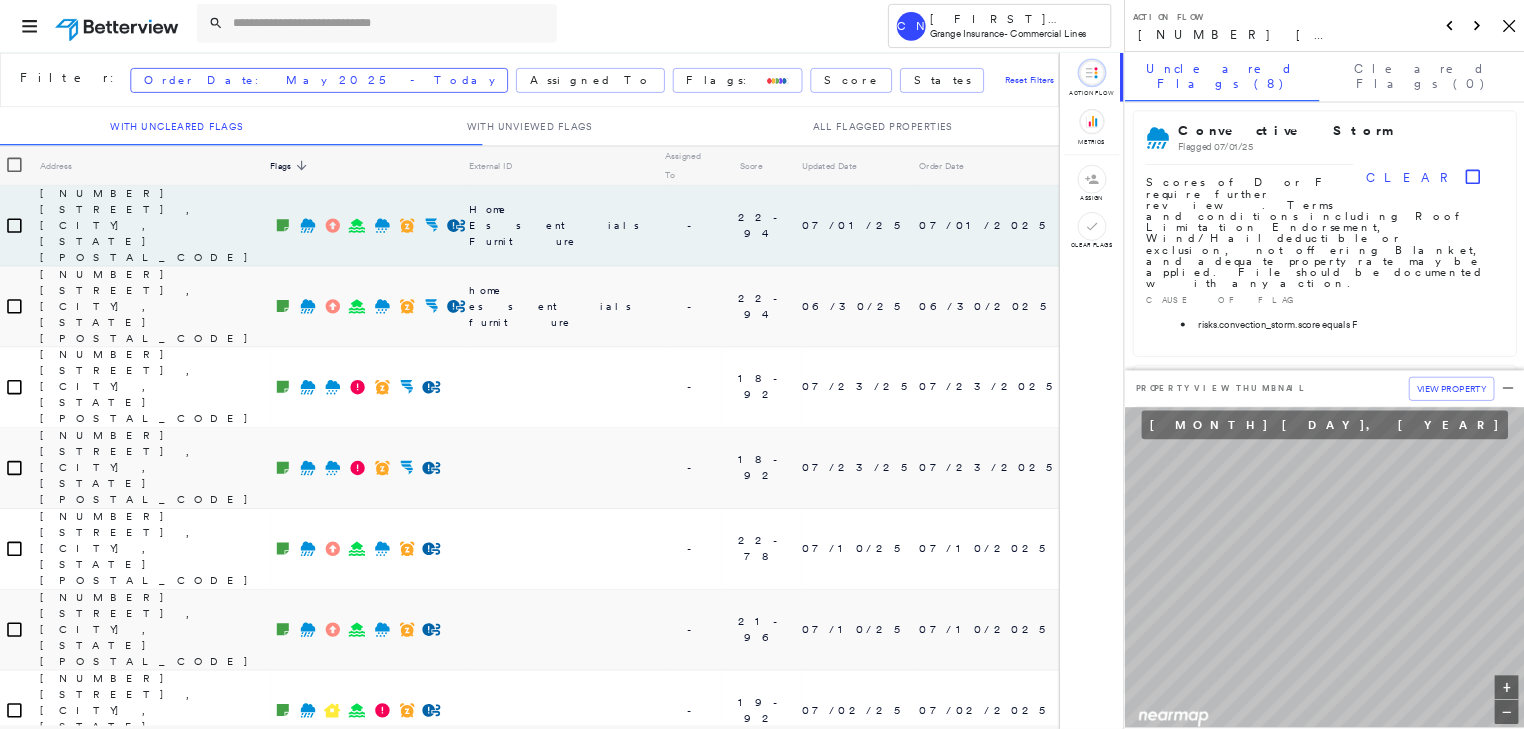 scroll, scrollTop: 0, scrollLeft: 0, axis: both 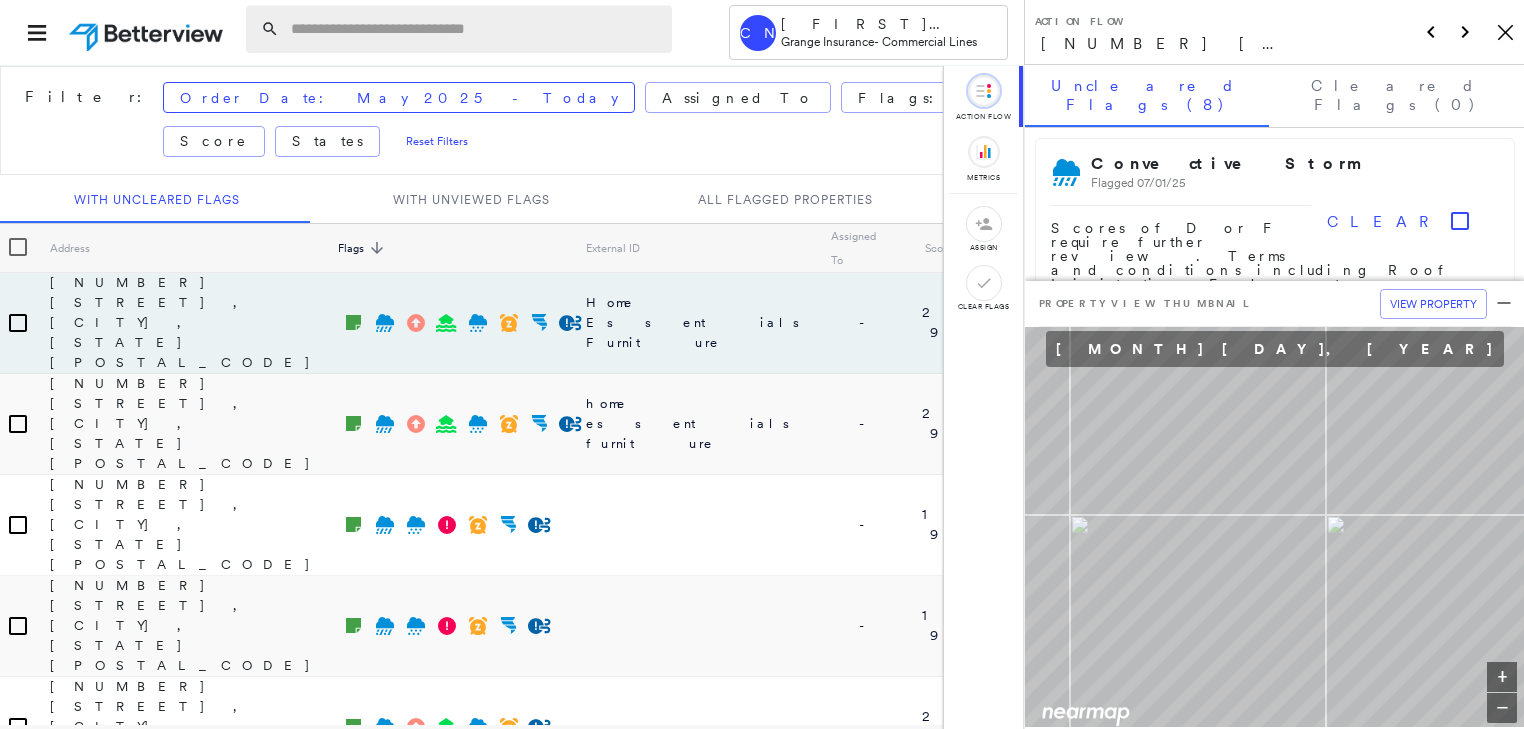 click at bounding box center (475, 29) 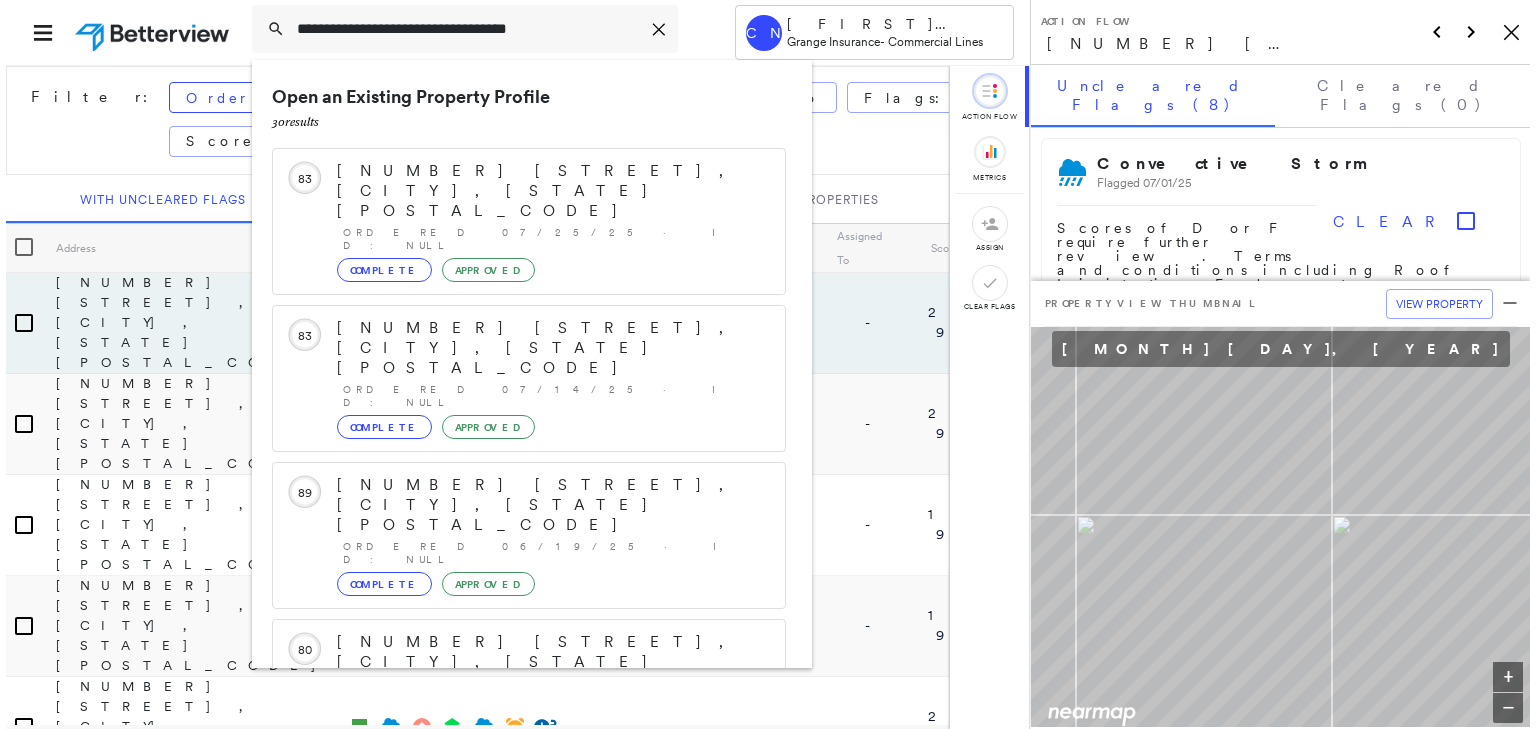 scroll, scrollTop: 208, scrollLeft: 0, axis: vertical 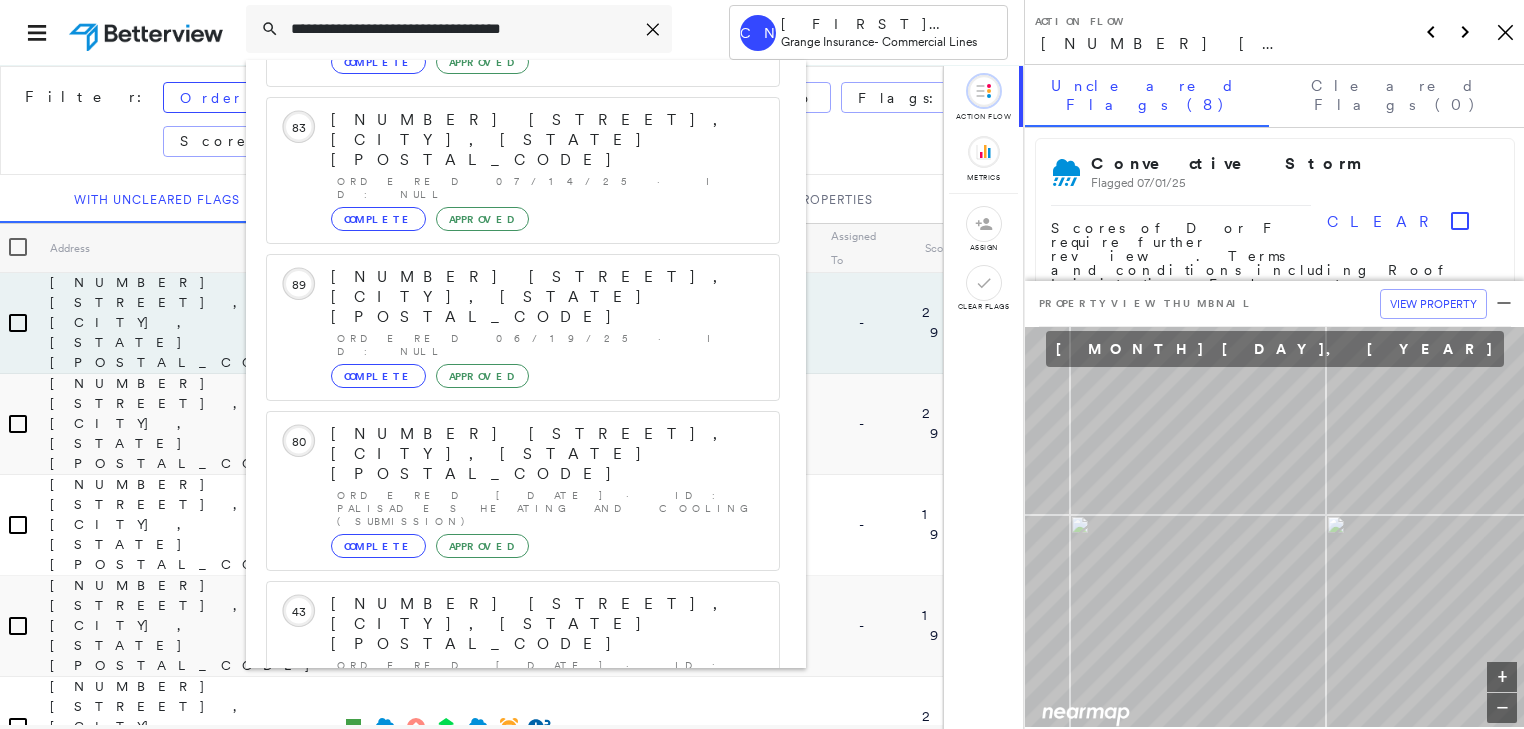 type on "**********" 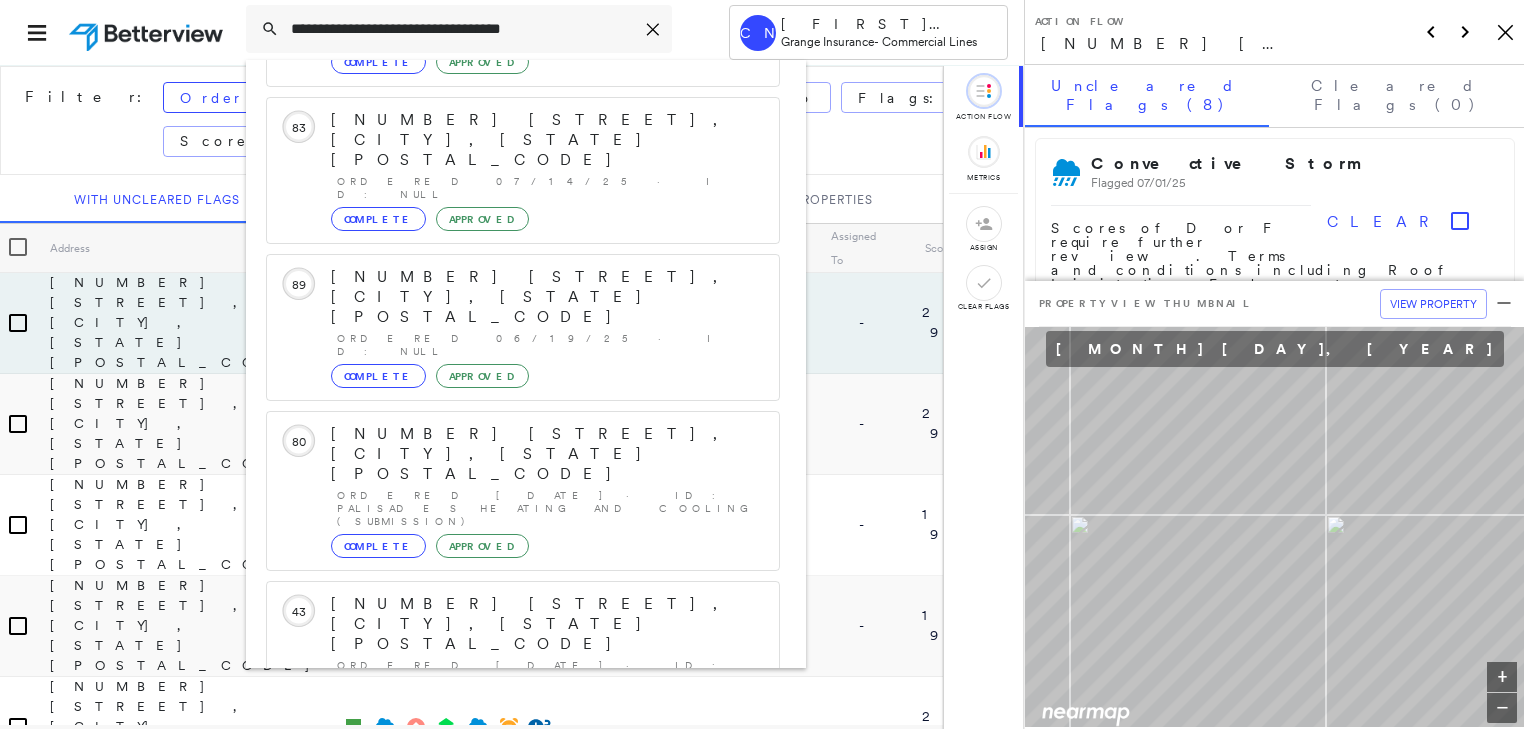 click on "952 W 75th St, Naperville, IL 60565" at bounding box center (501, 916) 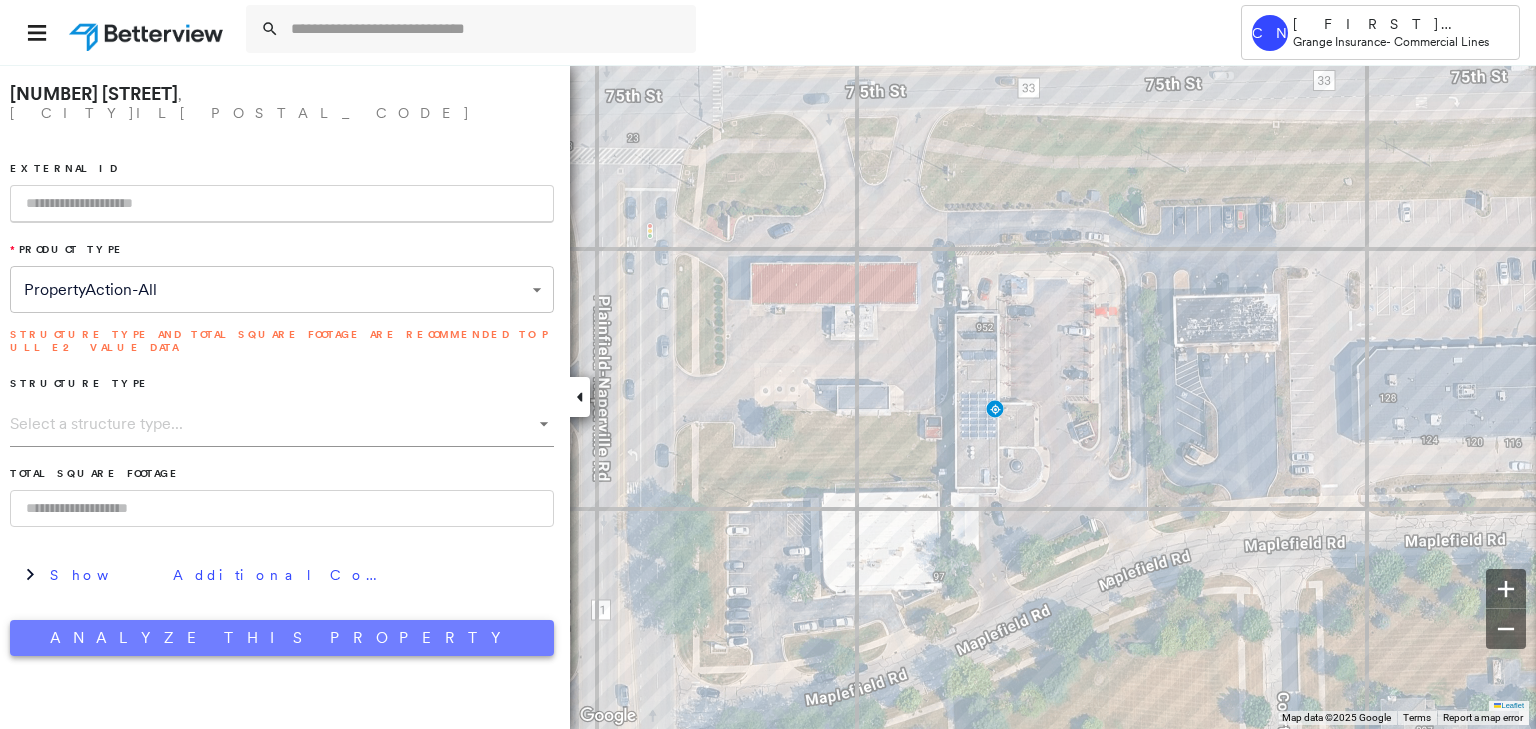 click on "Analyze This Property" at bounding box center (282, 638) 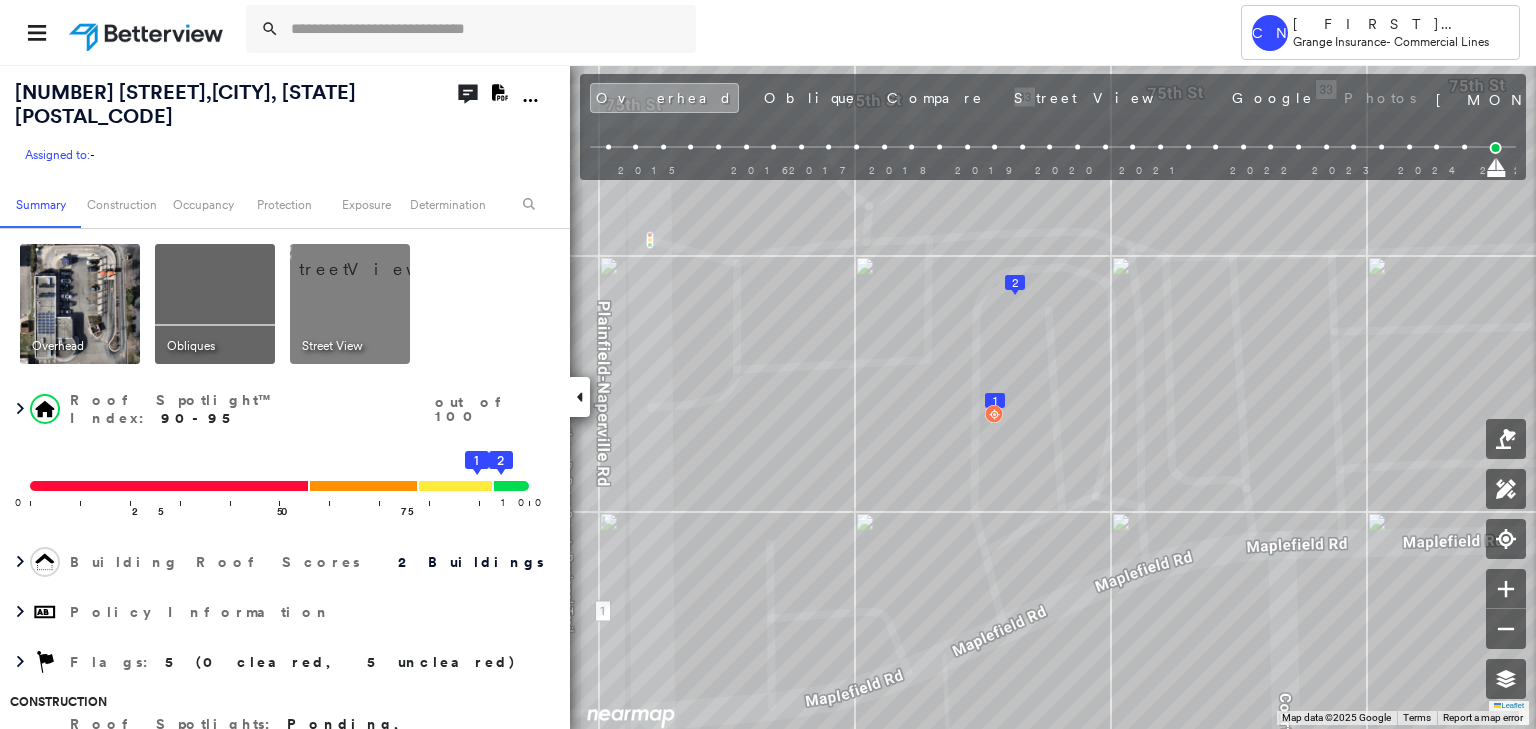 click on "Download PDF Report" 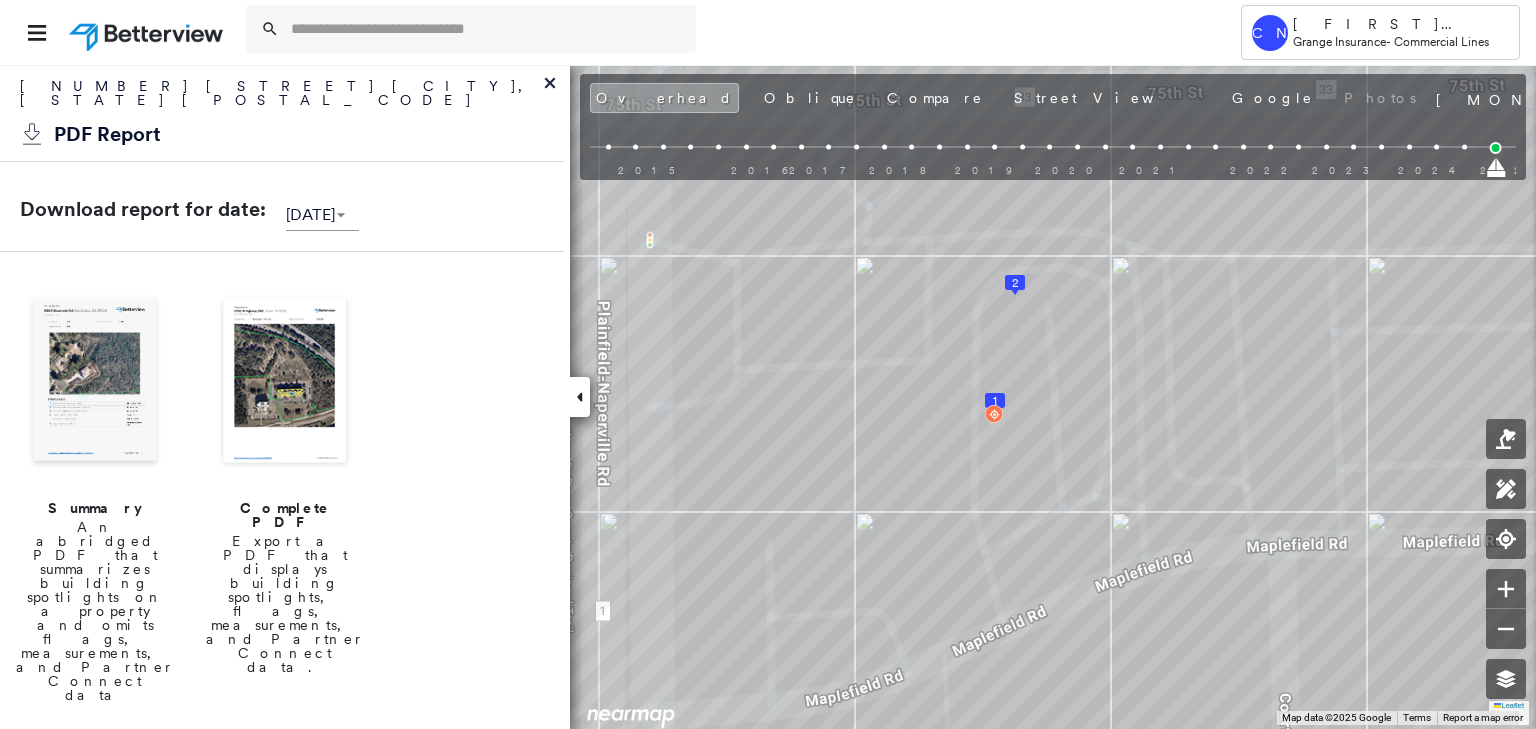 click at bounding box center [285, 382] 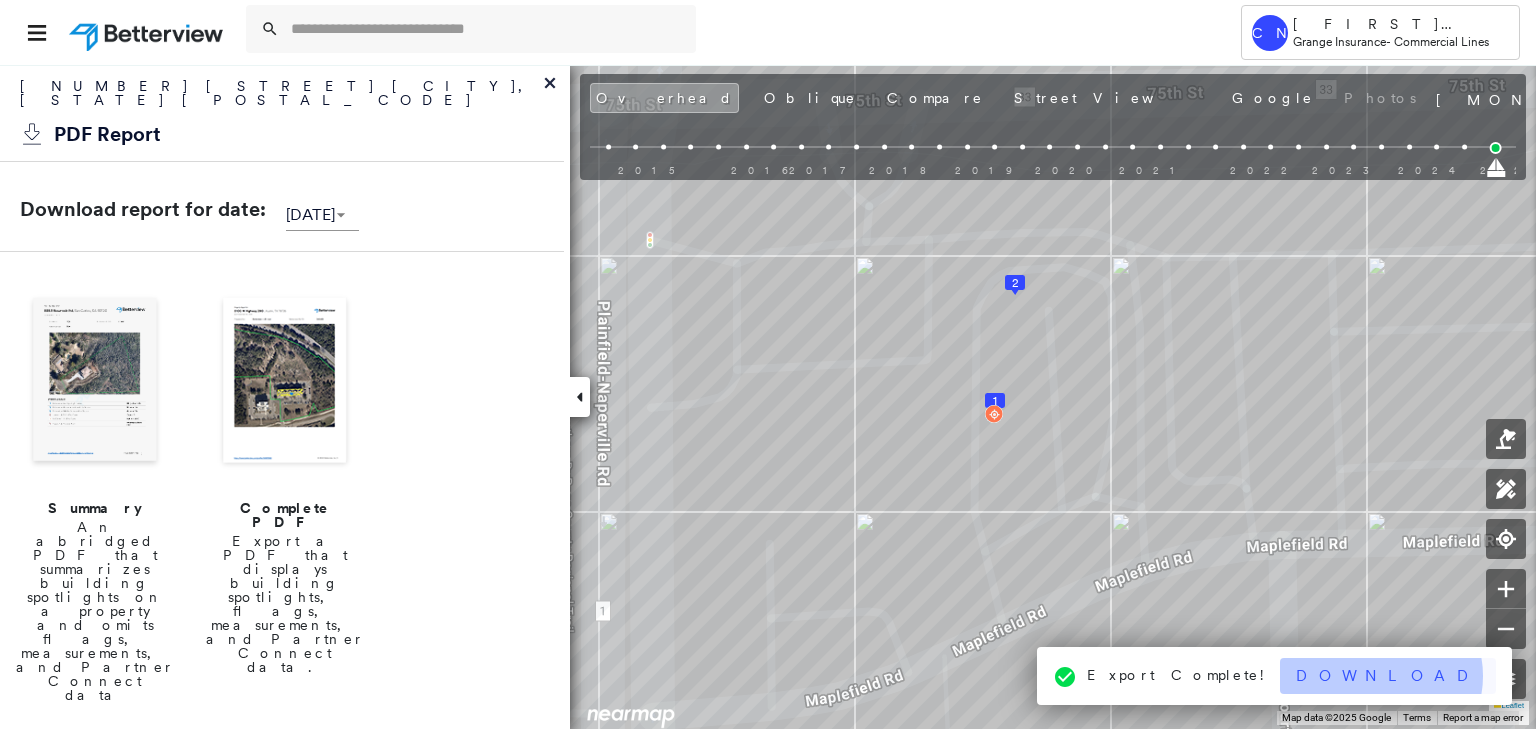click on "Download" at bounding box center [1388, 676] 